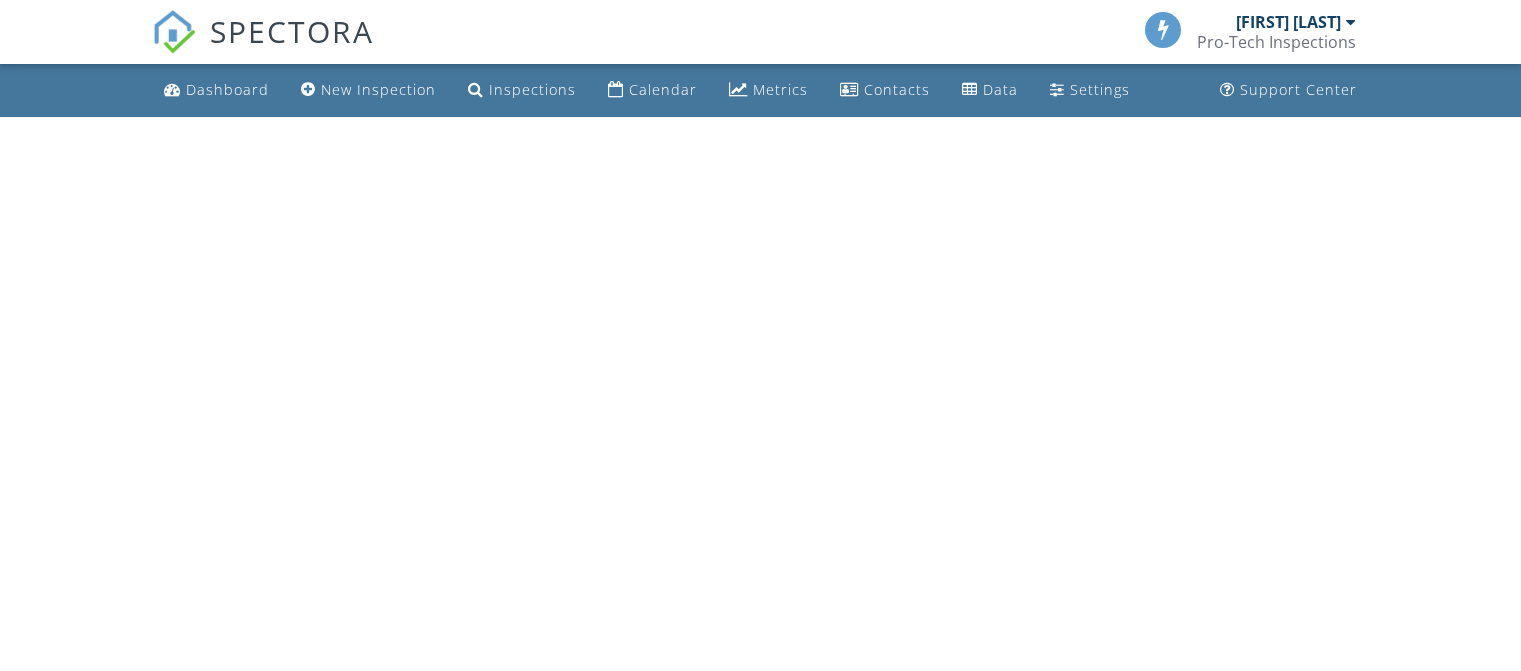 scroll, scrollTop: 0, scrollLeft: 0, axis: both 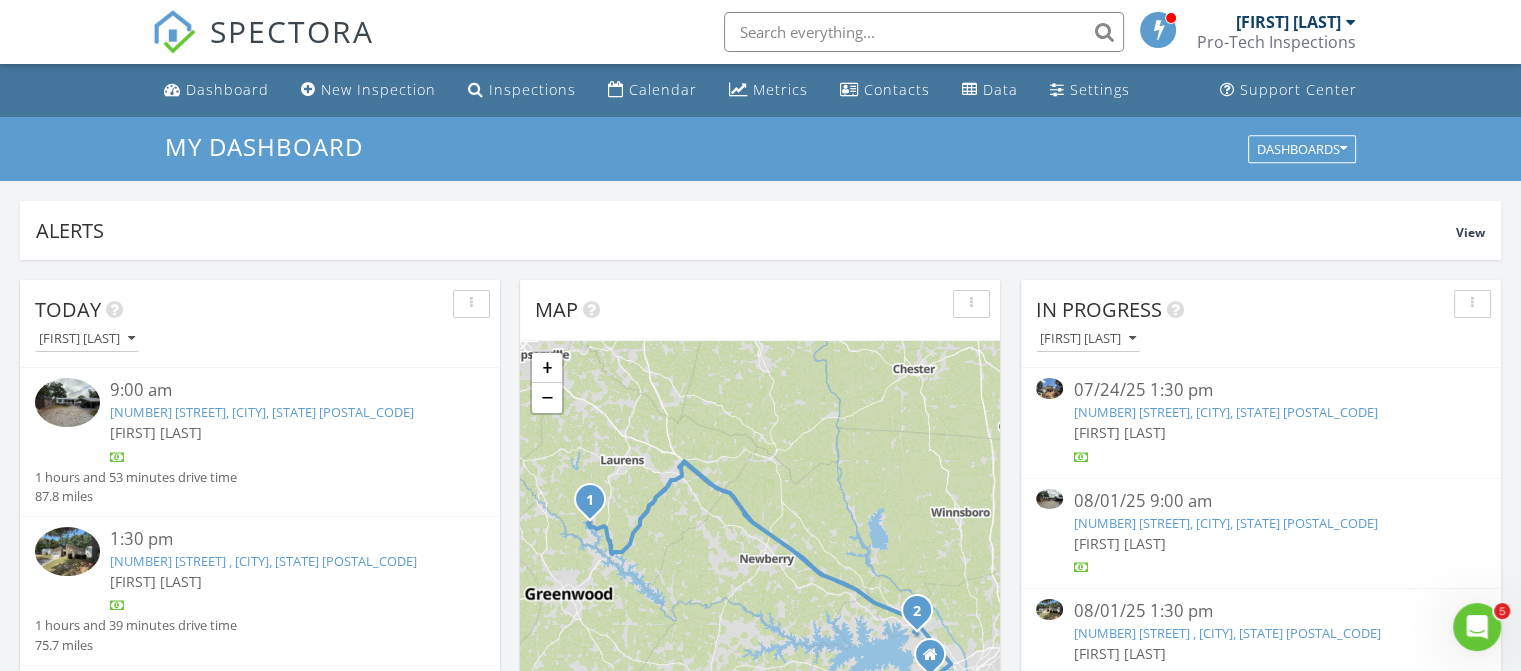 click on "[NUMBER] [STREET], [CITY], [STATE] [POSTAL_CODE]" at bounding box center [262, 412] 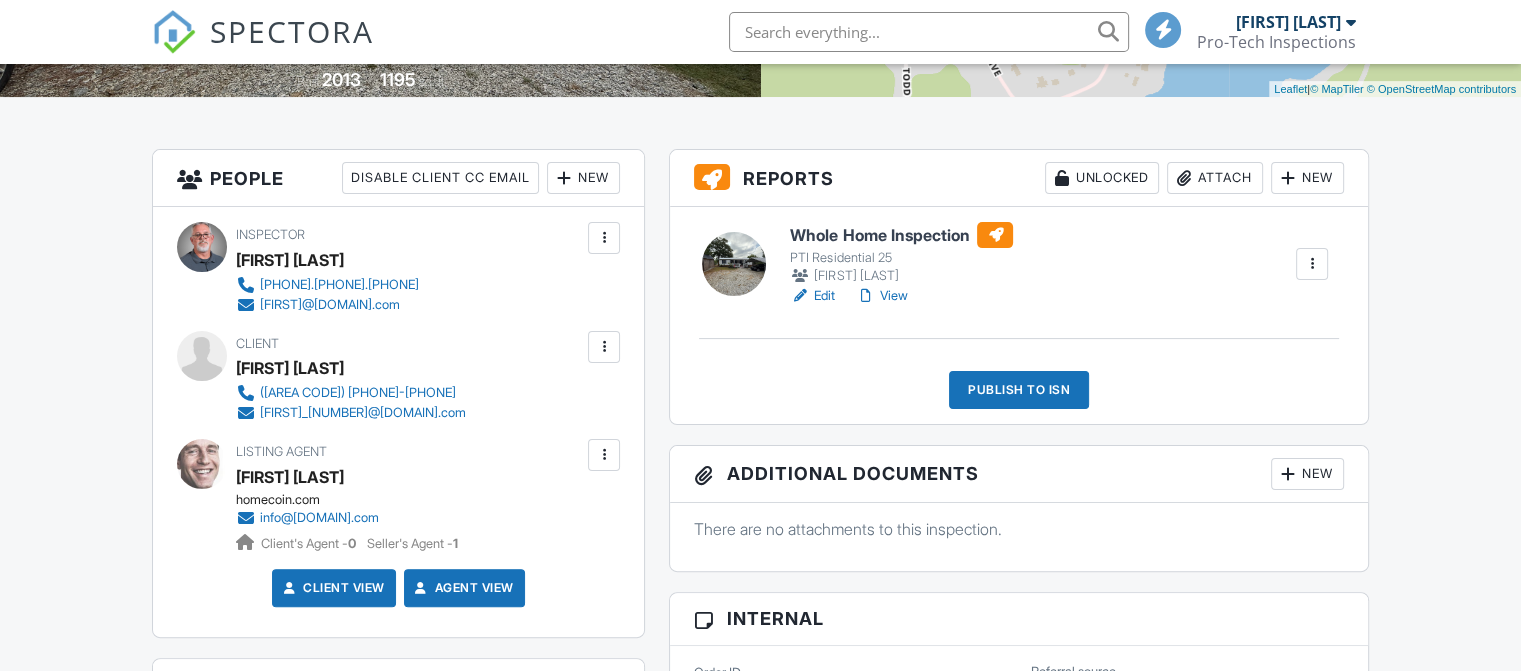 scroll, scrollTop: 449, scrollLeft: 0, axis: vertical 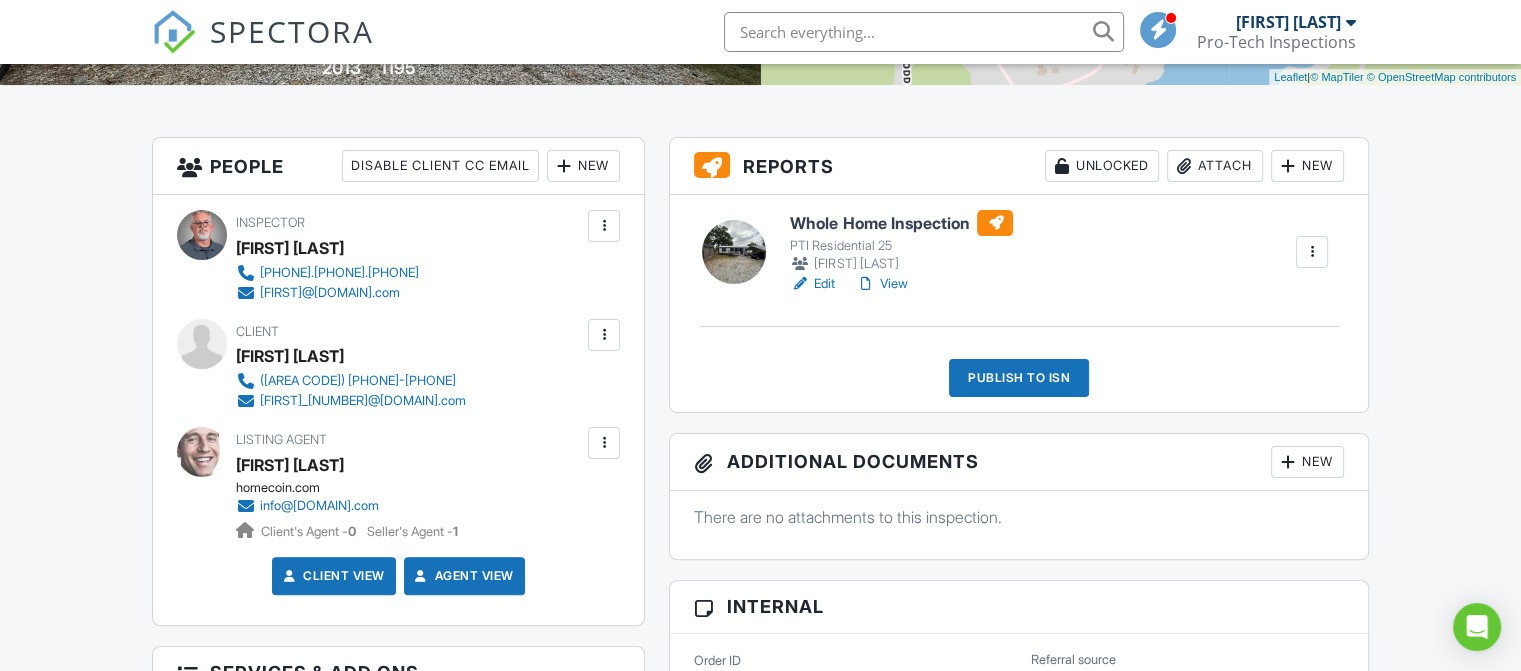click on "View" at bounding box center [881, 284] 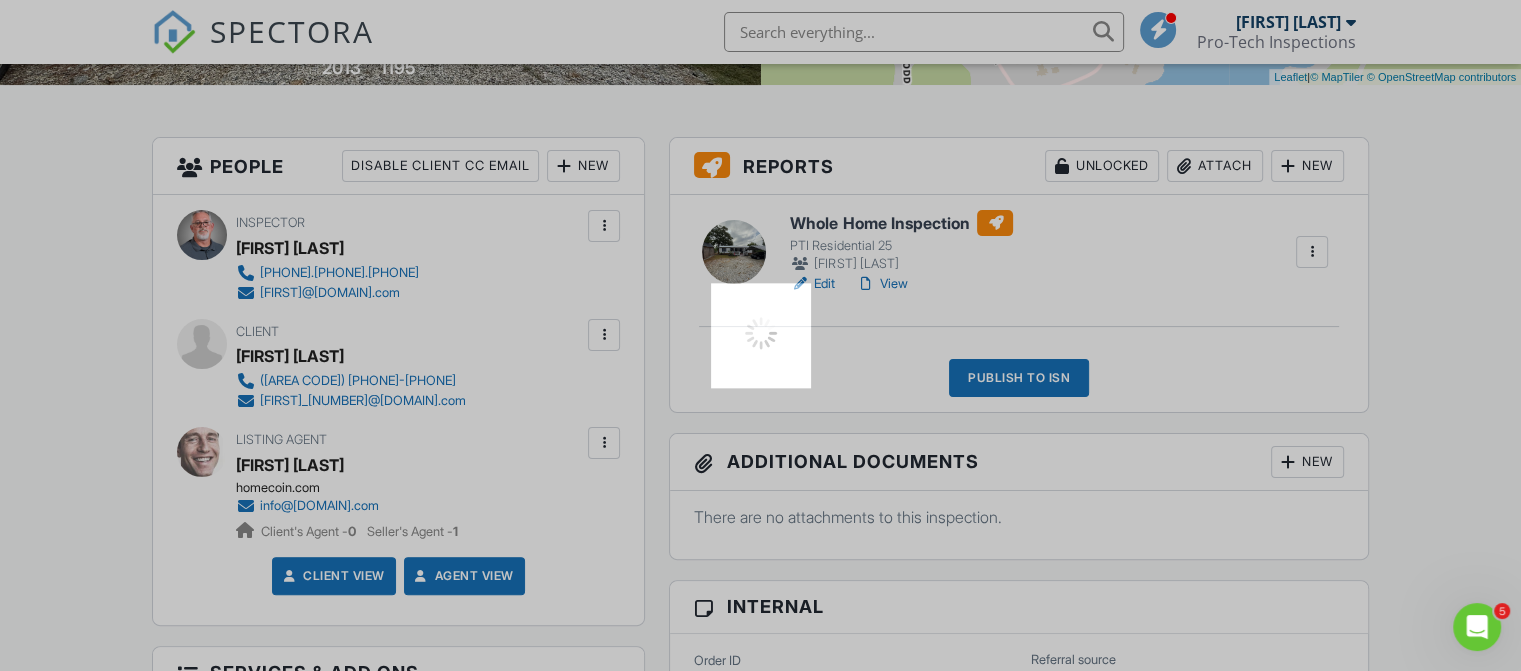 scroll, scrollTop: 0, scrollLeft: 0, axis: both 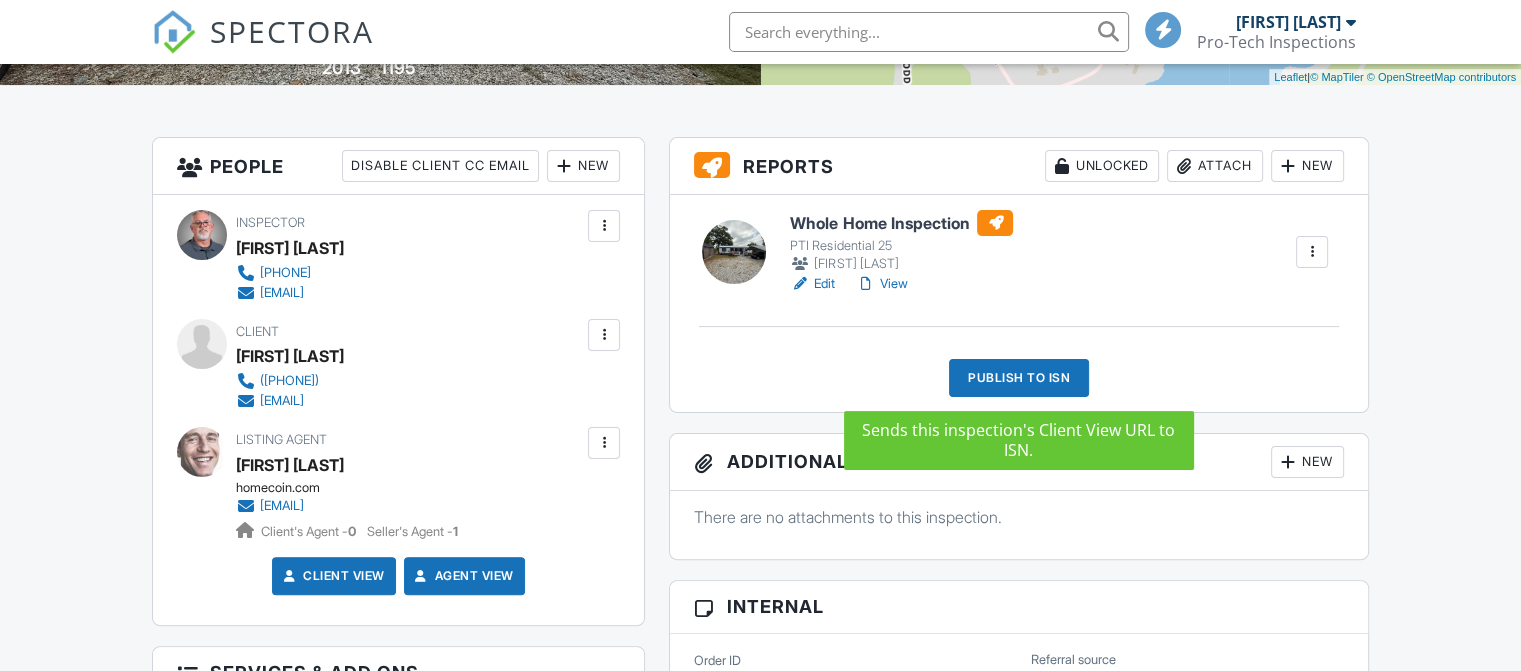click on "Publish to ISN" at bounding box center (1019, 378) 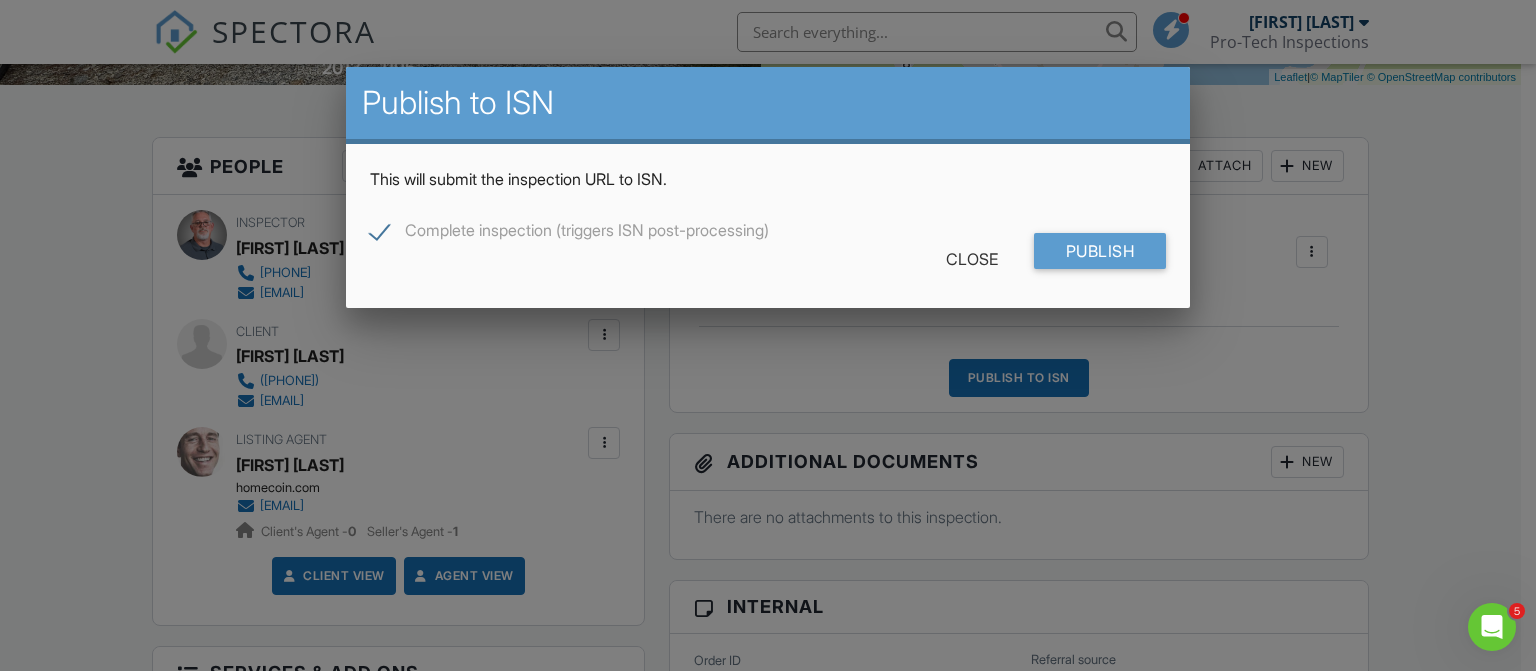 scroll, scrollTop: 0, scrollLeft: 0, axis: both 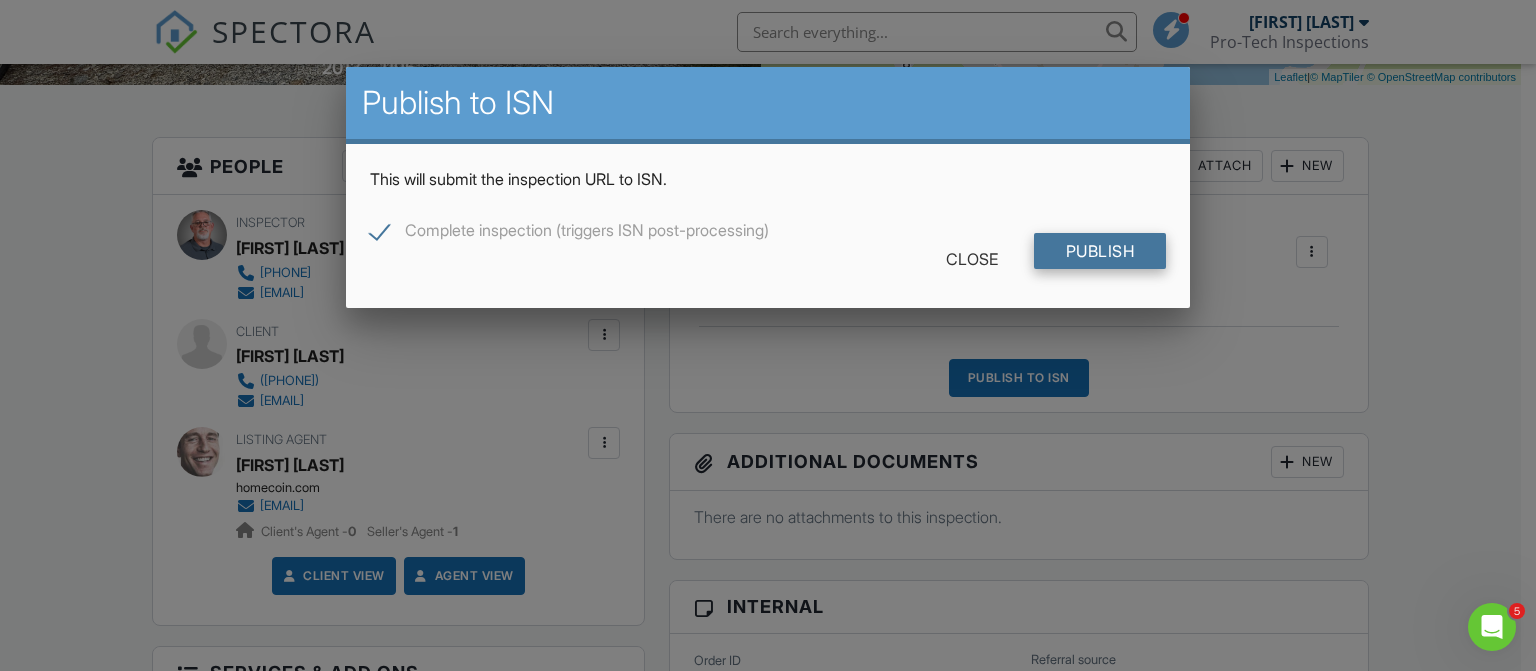 click on "Publish" at bounding box center [1100, 251] 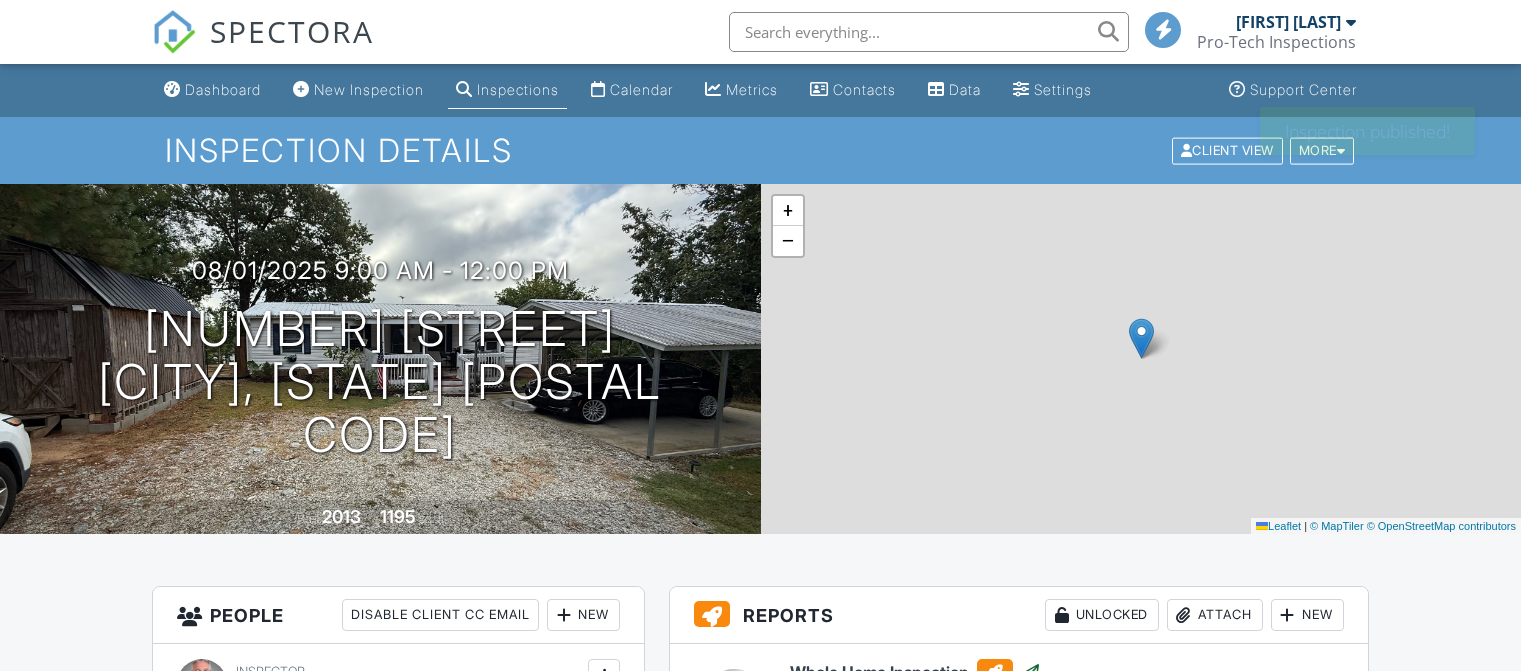 scroll, scrollTop: 0, scrollLeft: 0, axis: both 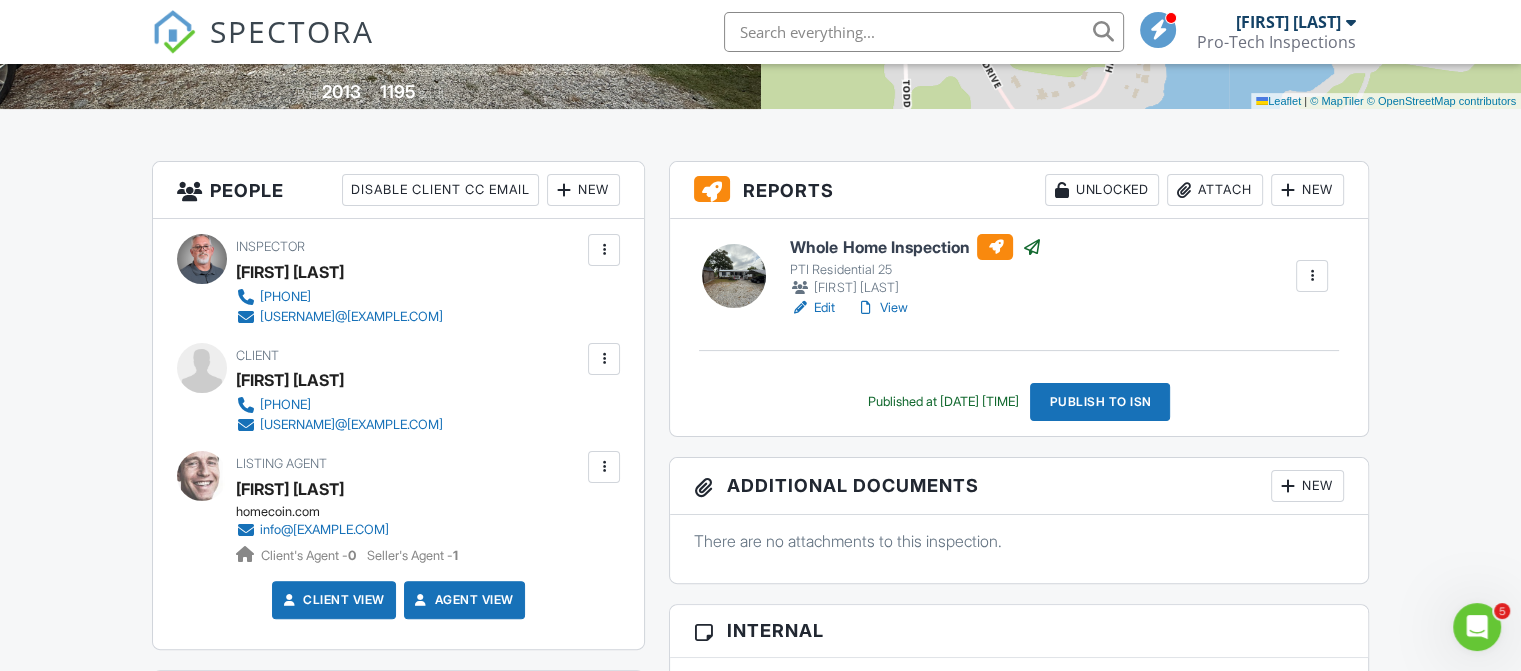 click on "View" at bounding box center (881, 308) 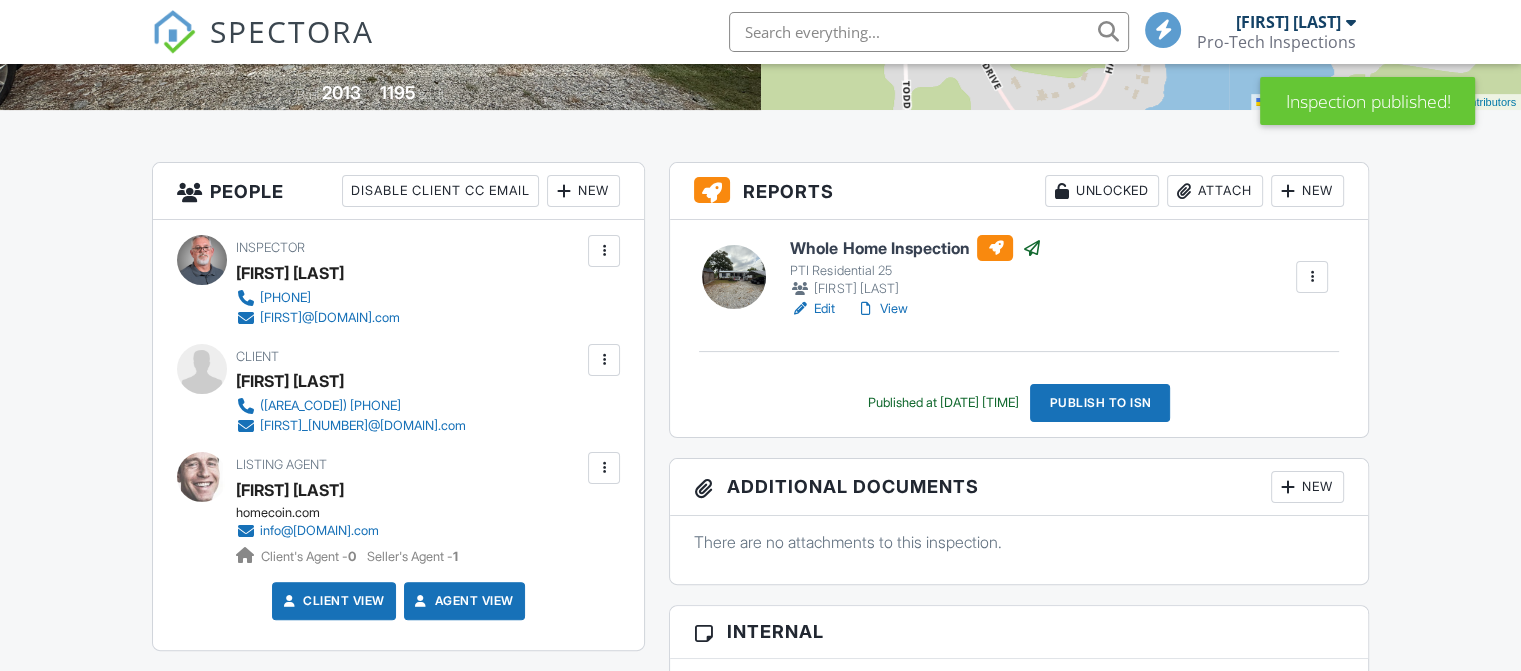 scroll, scrollTop: 424, scrollLeft: 0, axis: vertical 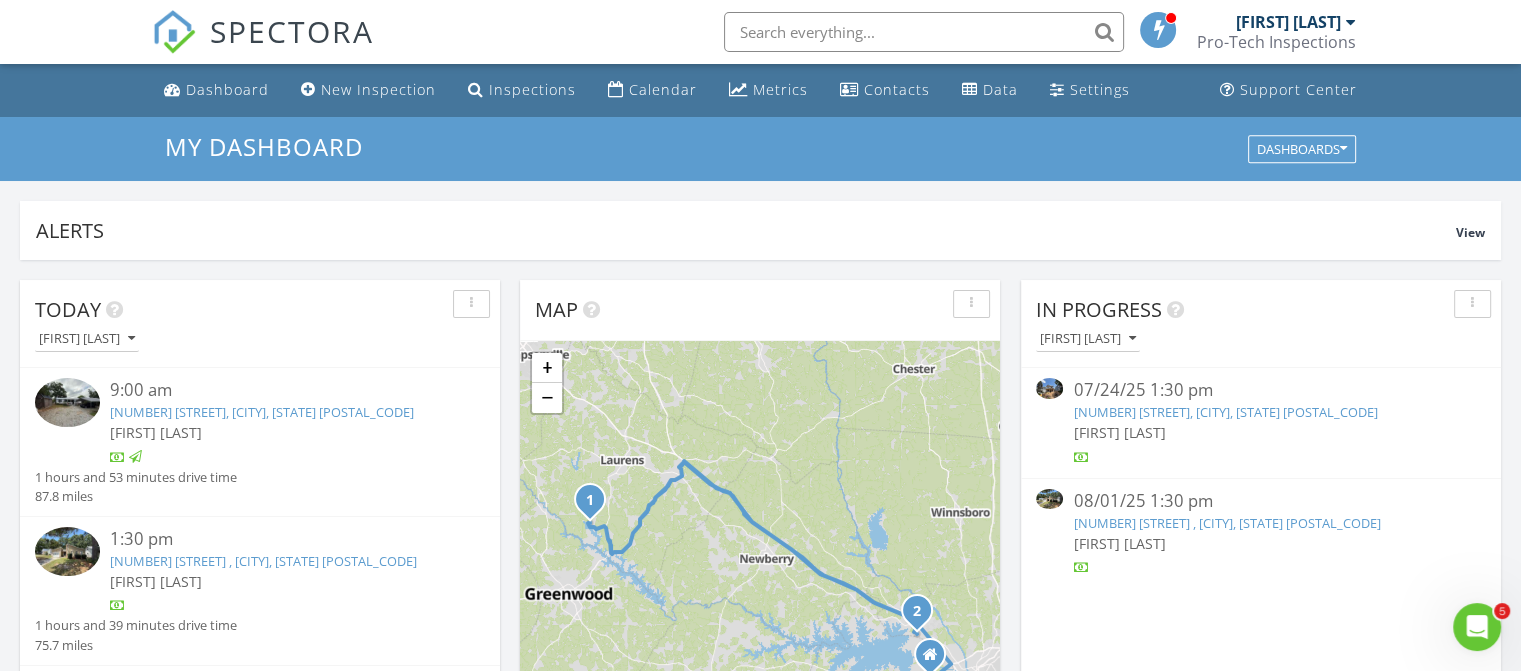 click on "130 Weston Watch Rd , Irmo, SC 29063" at bounding box center (263, 561) 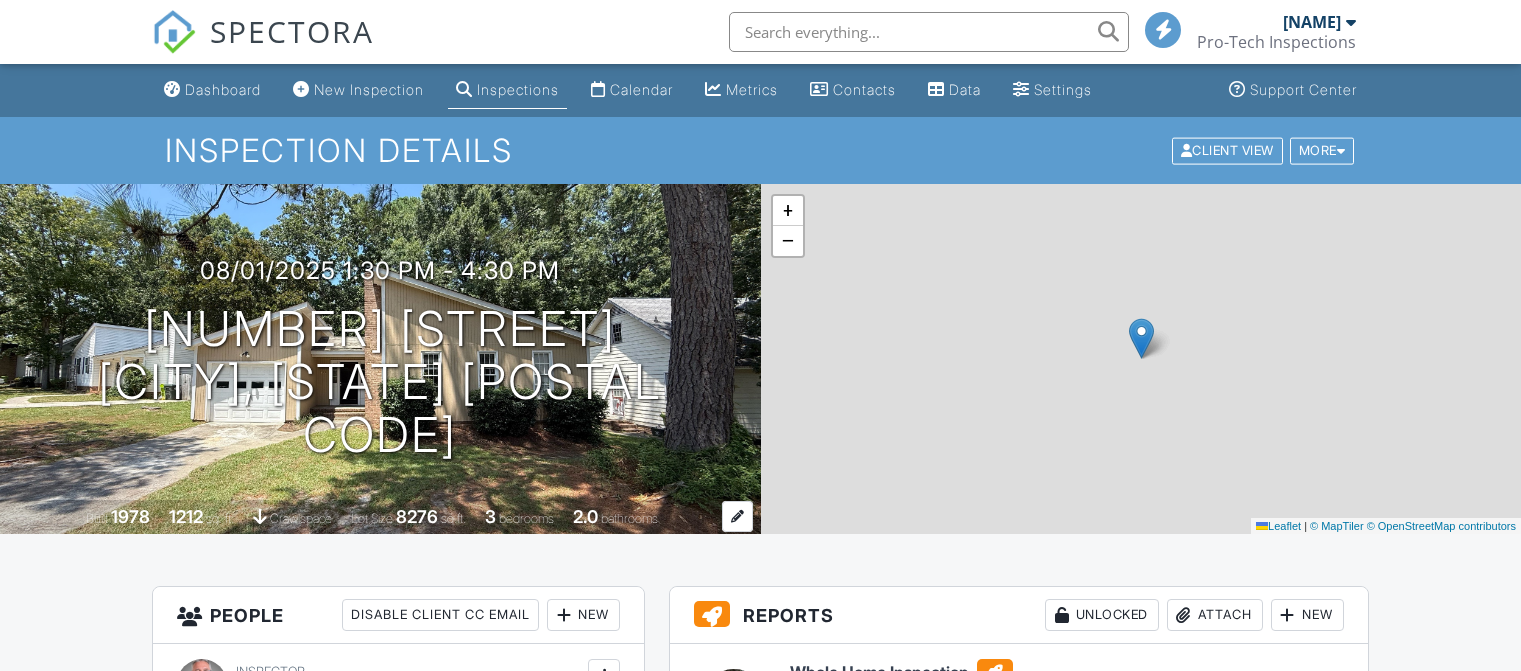scroll, scrollTop: 0, scrollLeft: 0, axis: both 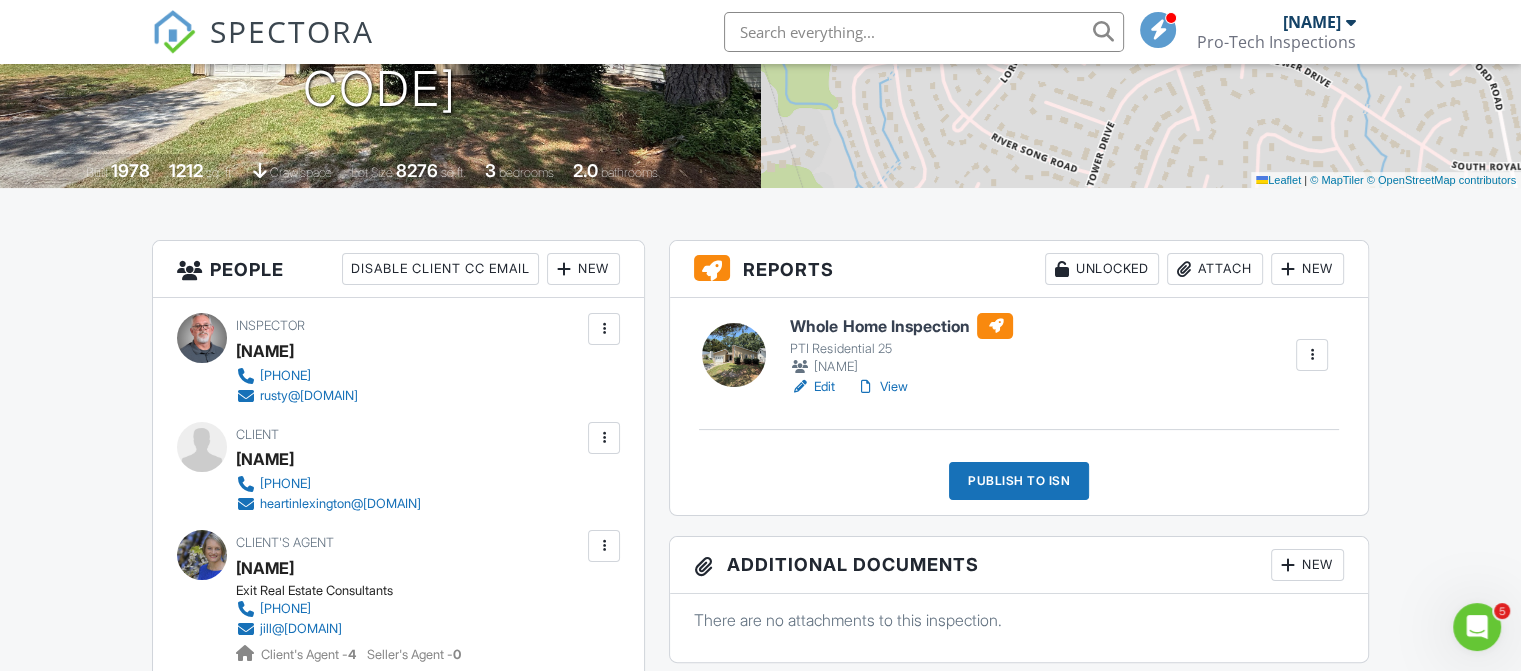 click on "View" at bounding box center (881, 387) 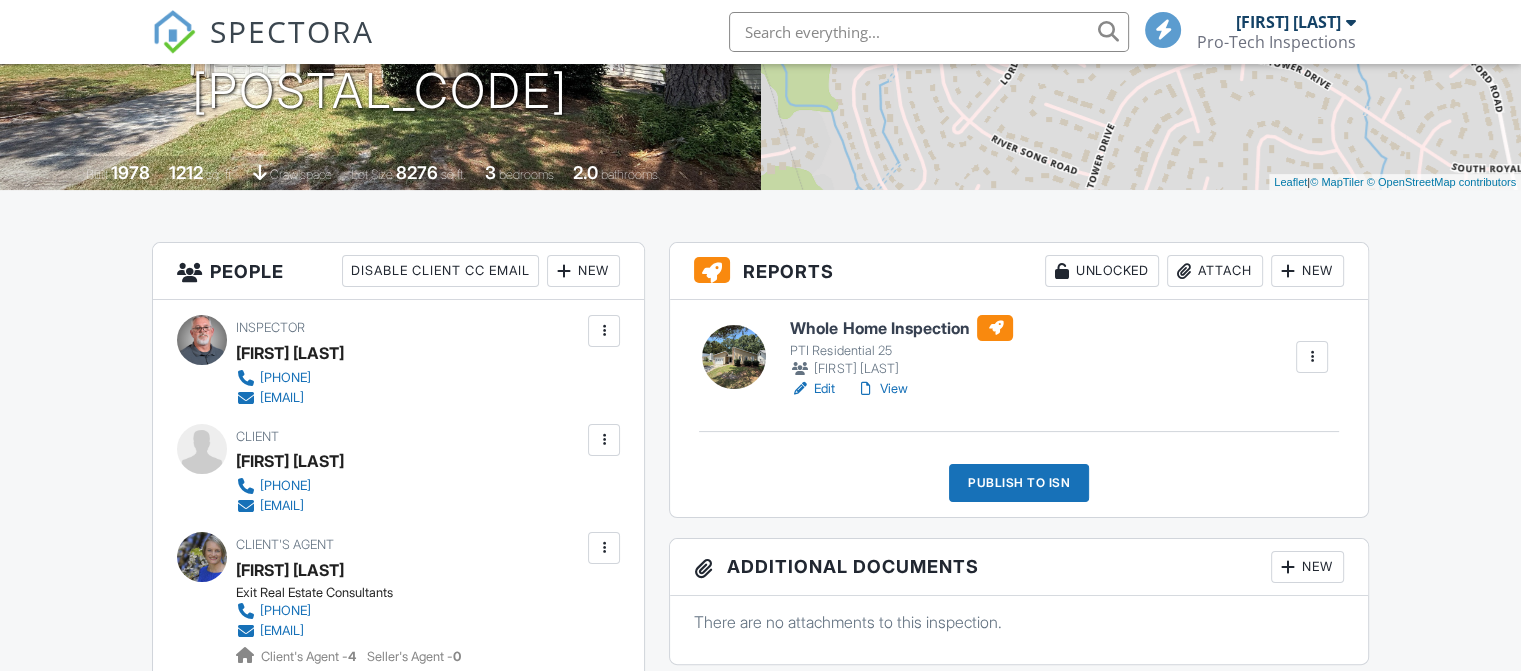 scroll, scrollTop: 344, scrollLeft: 0, axis: vertical 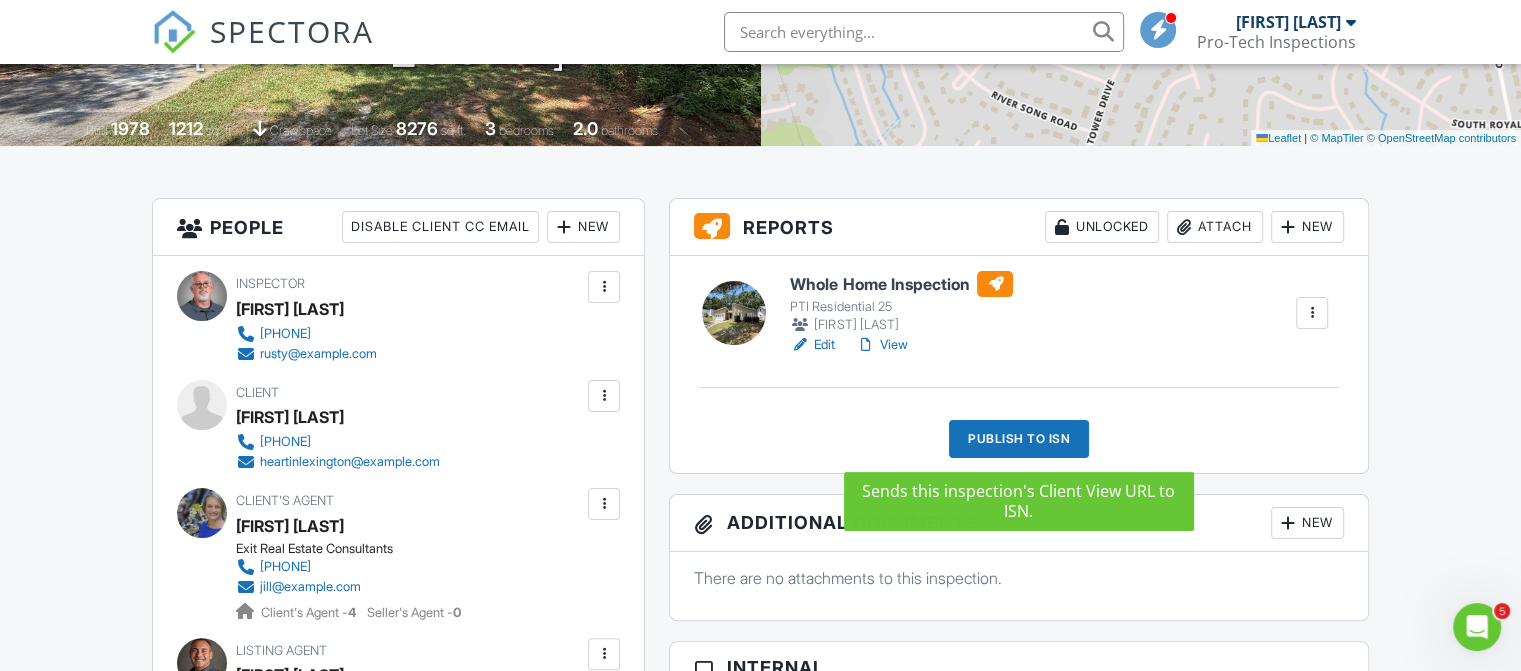 click on "Publish to ISN" at bounding box center (1019, 439) 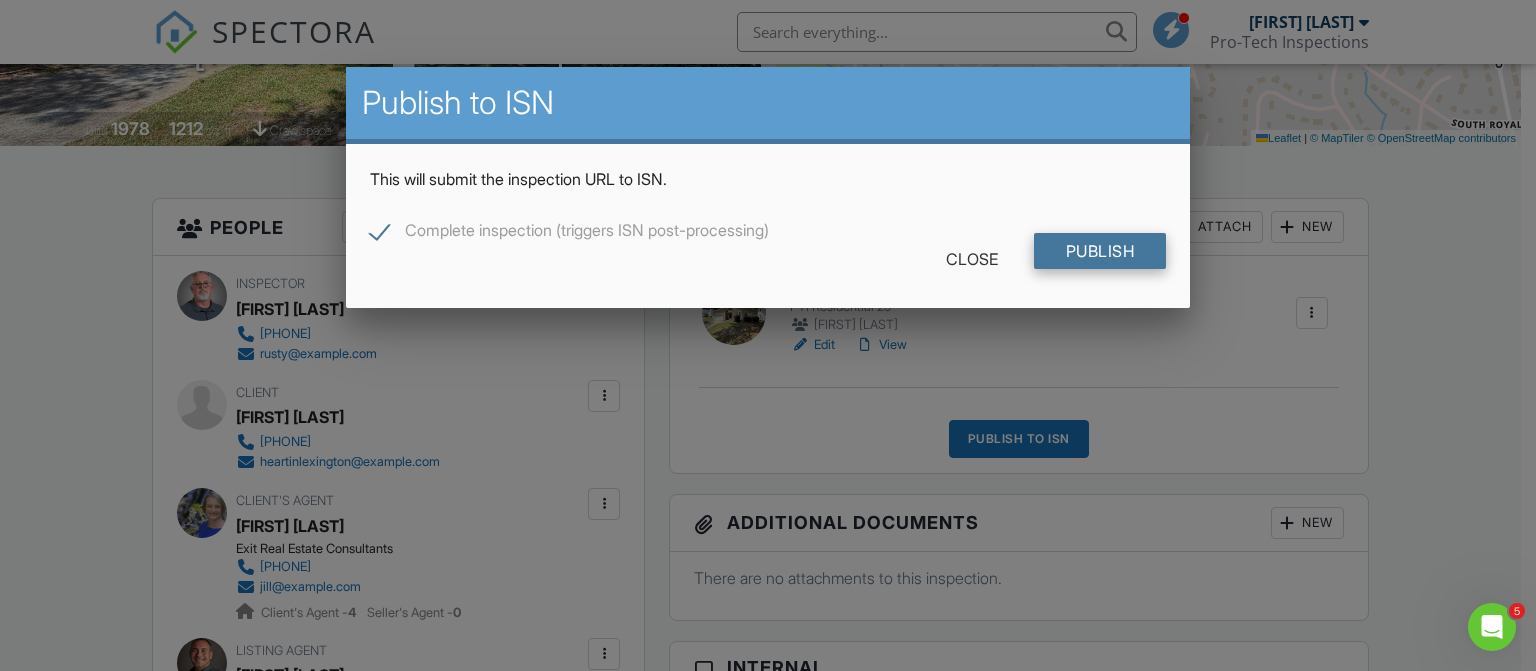 click on "Publish" at bounding box center [1100, 251] 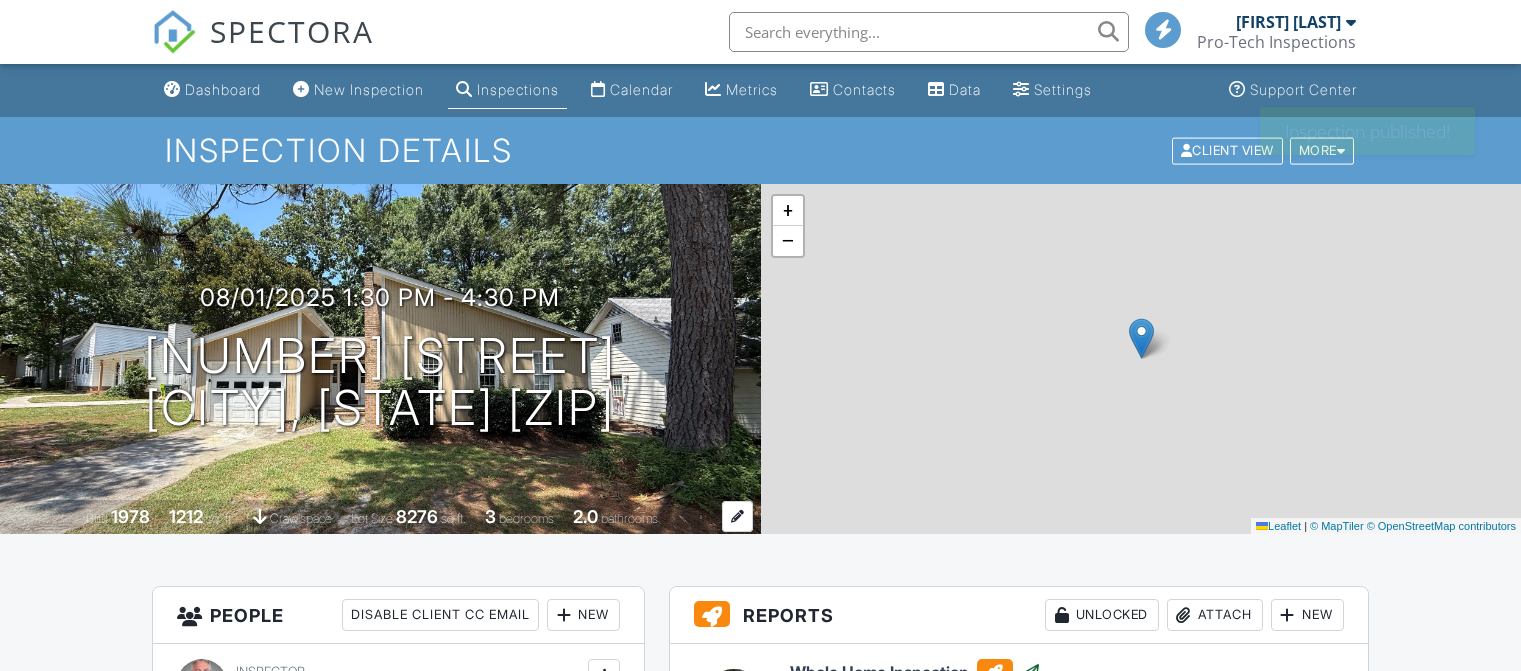 scroll, scrollTop: 0, scrollLeft: 0, axis: both 